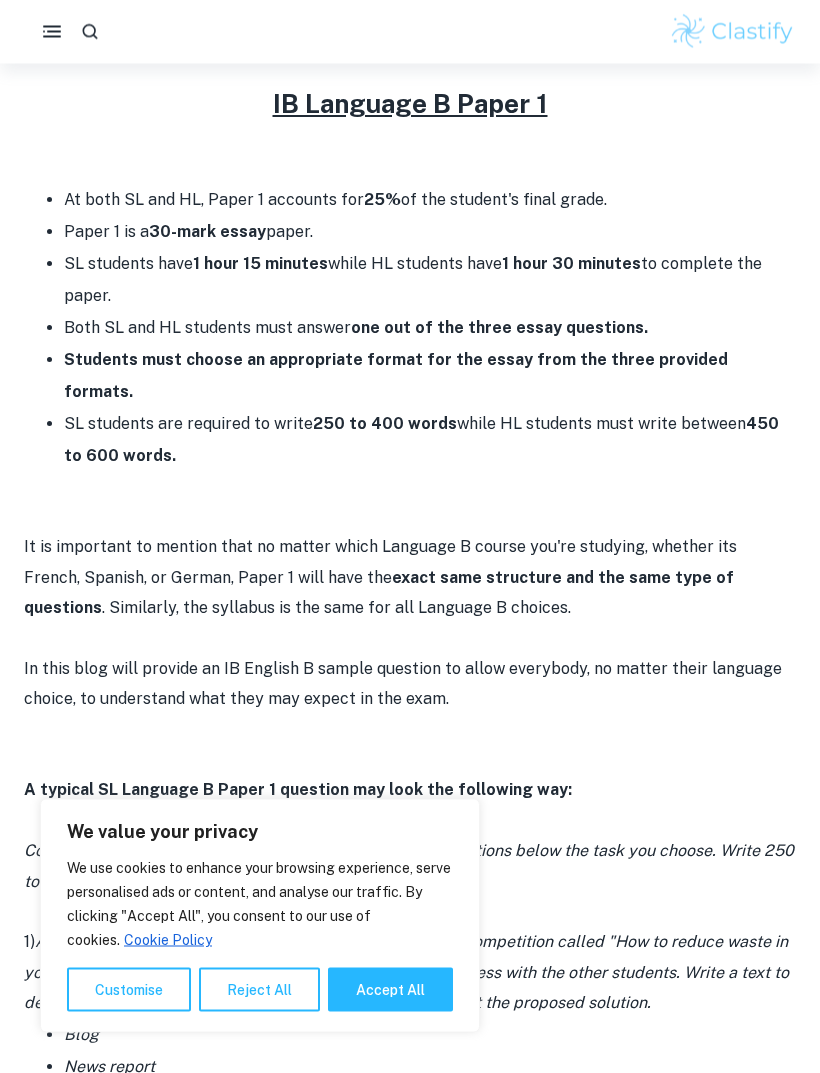 scroll, scrollTop: 819, scrollLeft: 0, axis: vertical 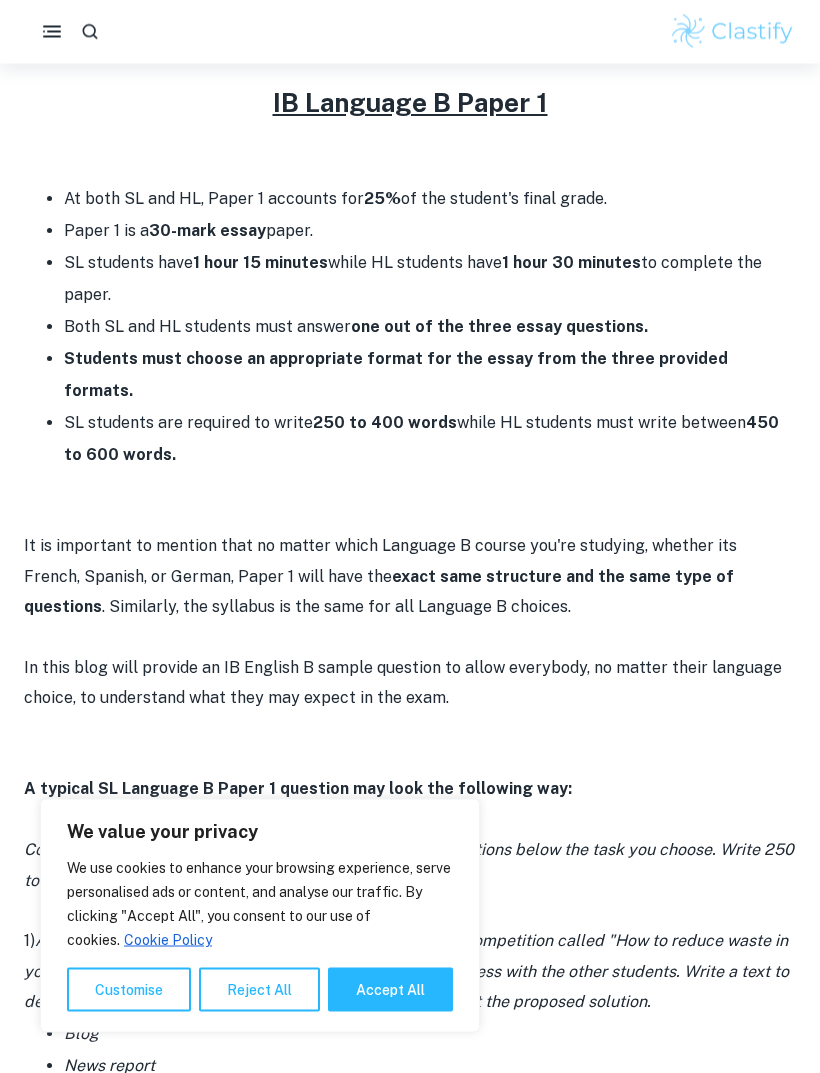 click on "SL students have  1 hour 15 minutes  while HL students have  1 hour 30 minutes  to complete the paper." at bounding box center [430, 280] 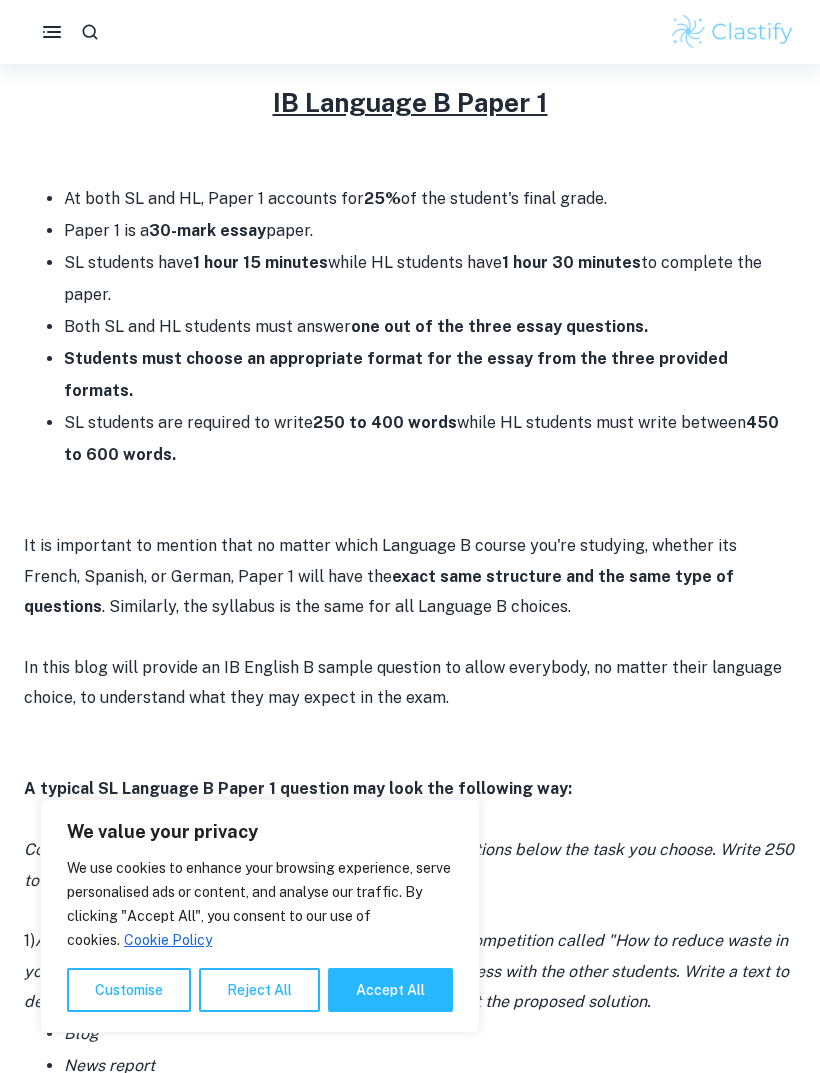 click on "1 hour 15 minutes" at bounding box center (260, 262) 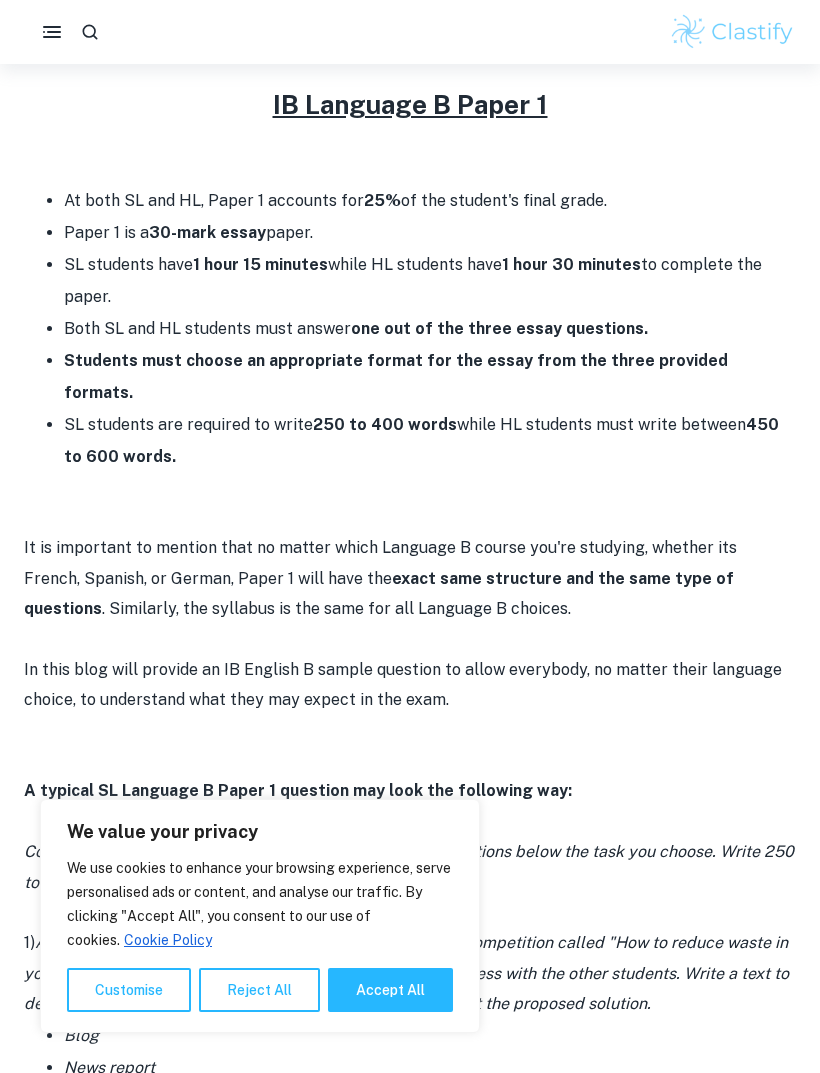 scroll, scrollTop: 807, scrollLeft: 0, axis: vertical 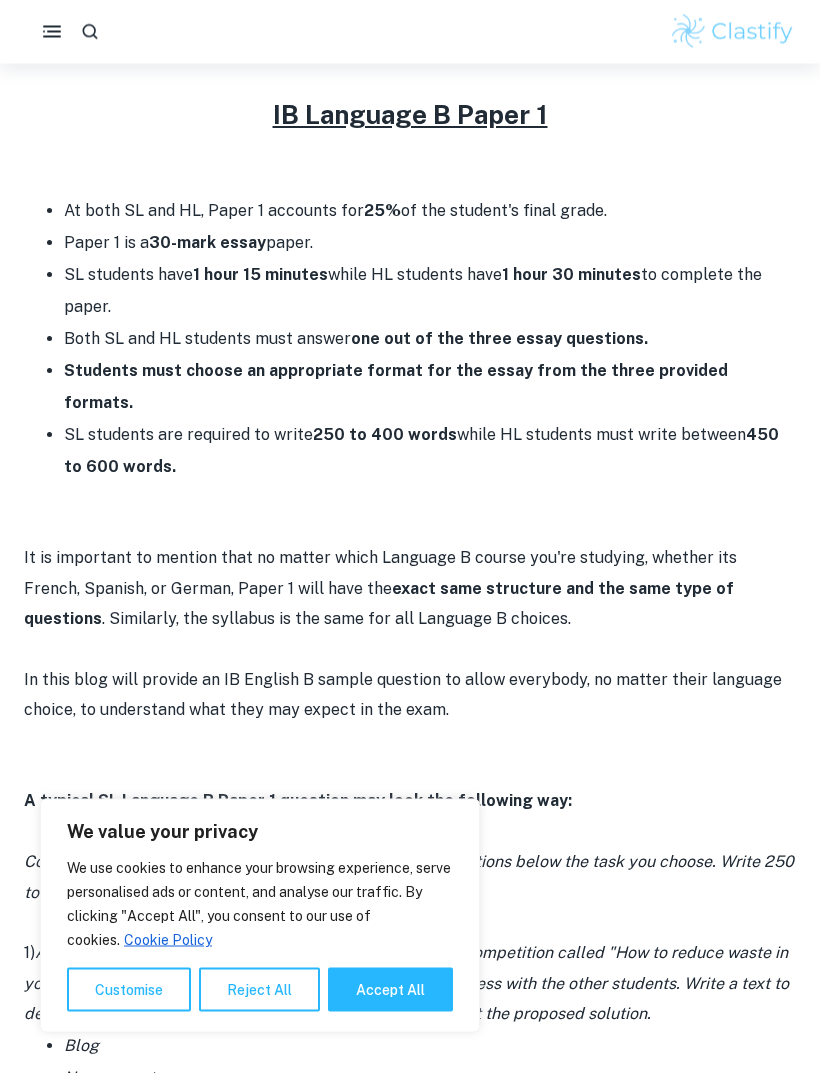 click on "one out of the three essay questions." at bounding box center (499, 339) 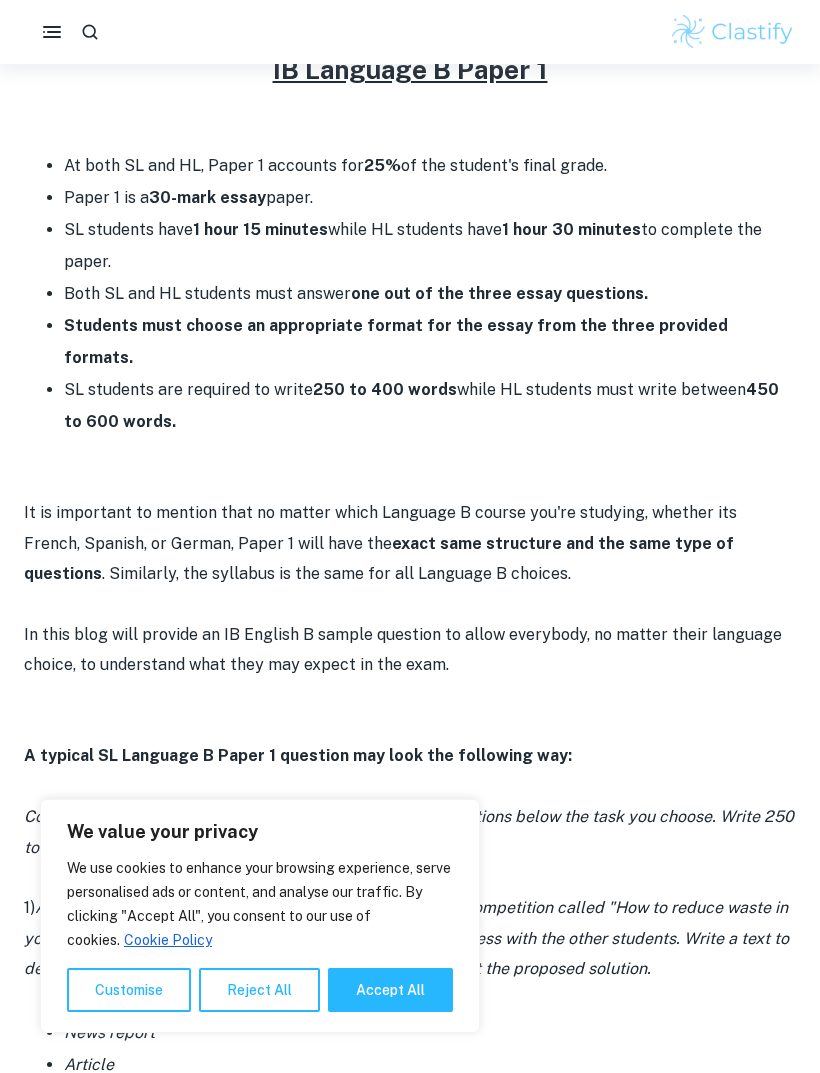 scroll, scrollTop: 874, scrollLeft: 0, axis: vertical 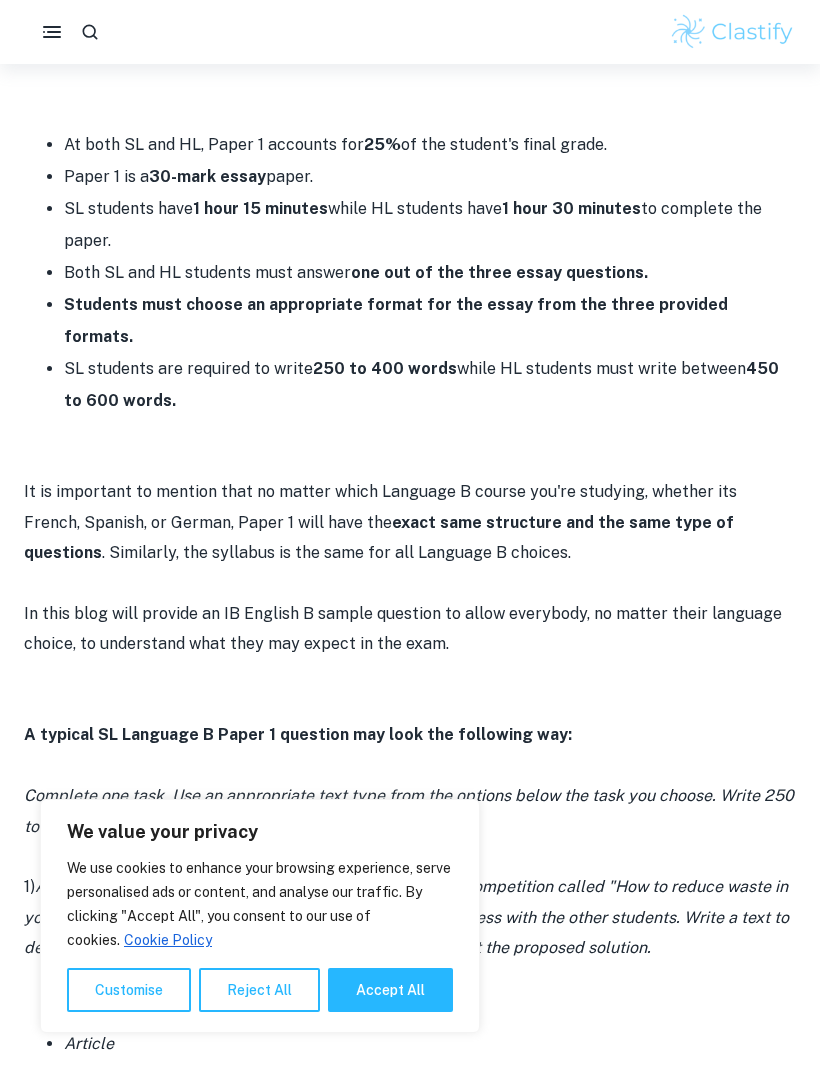 click on "Students must choose an appropriate format for the essay from the three provided formats." at bounding box center [396, 320] 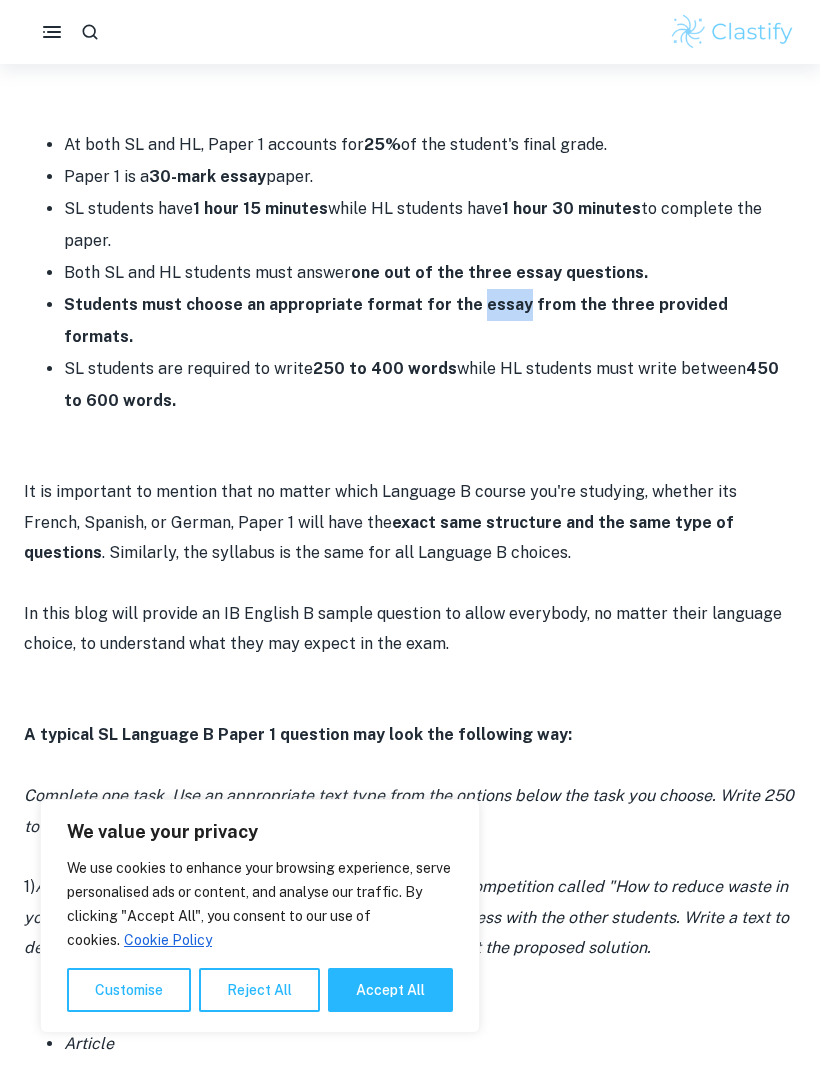 click on "SL students are required to write  250 to 400 words  while HL students must write between  450 to 600 words." at bounding box center (430, 385) 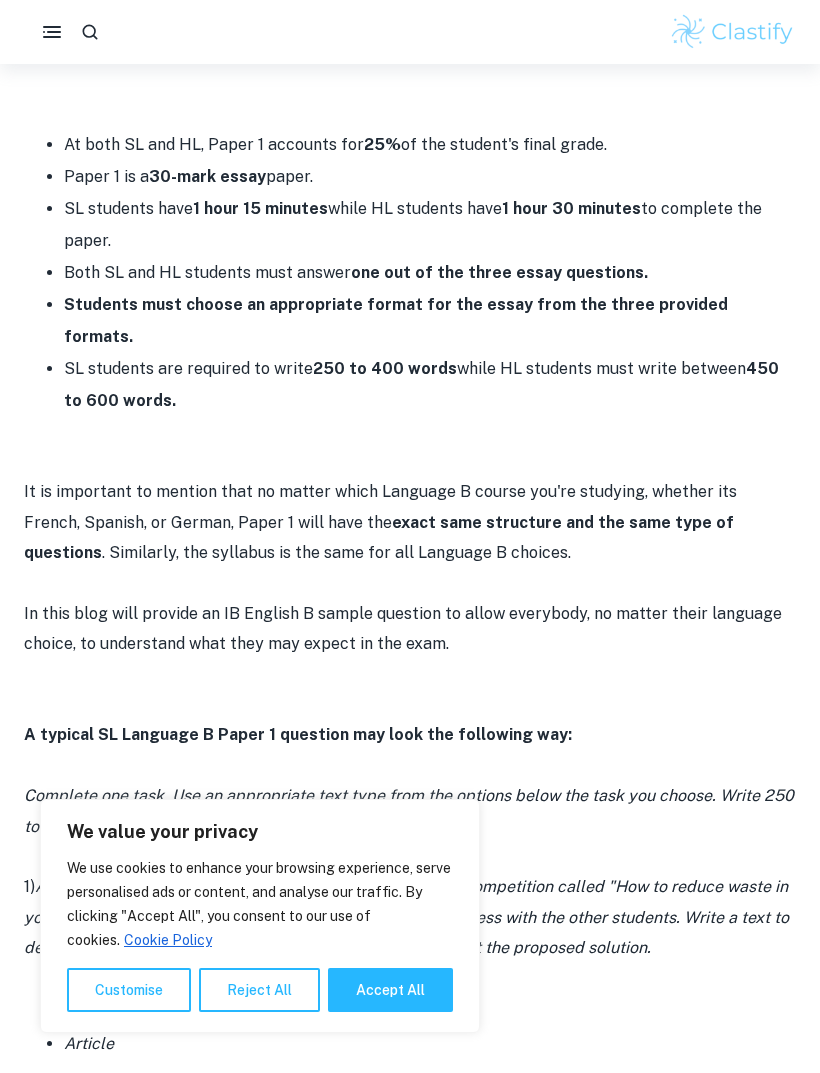 click on "SL students are required to write  250 to 400 words  while HL students must write between  450 to 600 words." at bounding box center [430, 385] 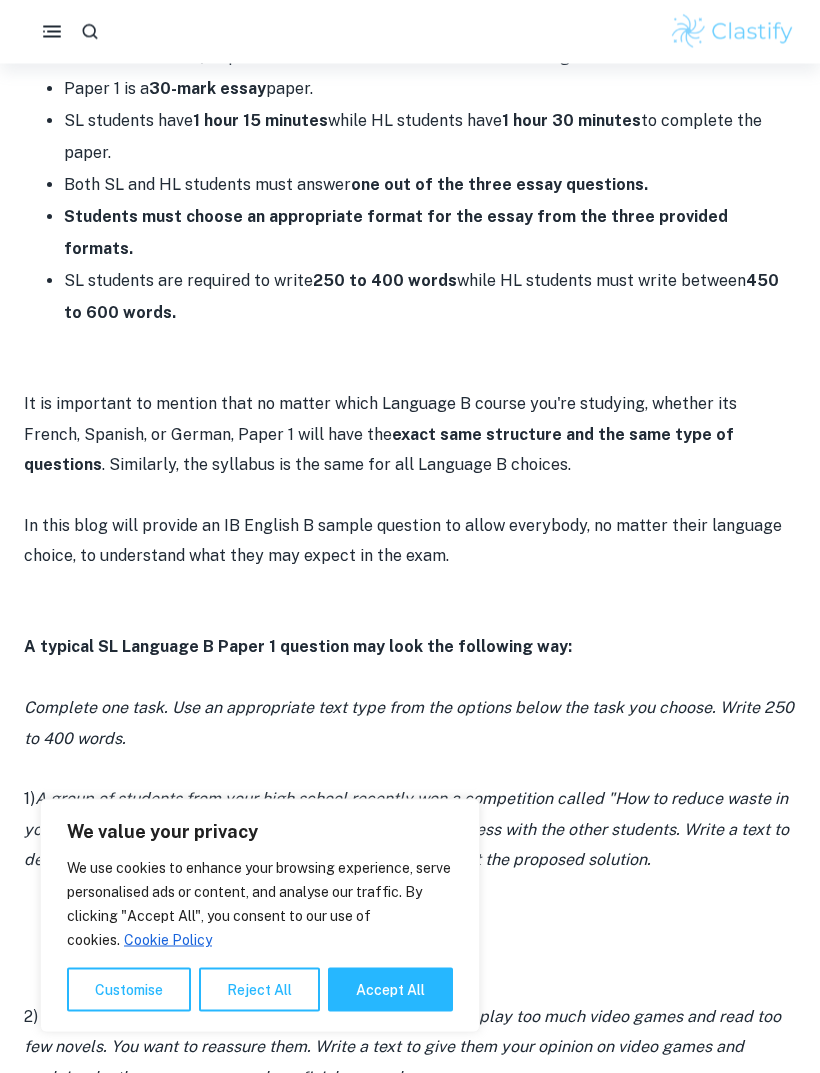 scroll, scrollTop: 962, scrollLeft: 0, axis: vertical 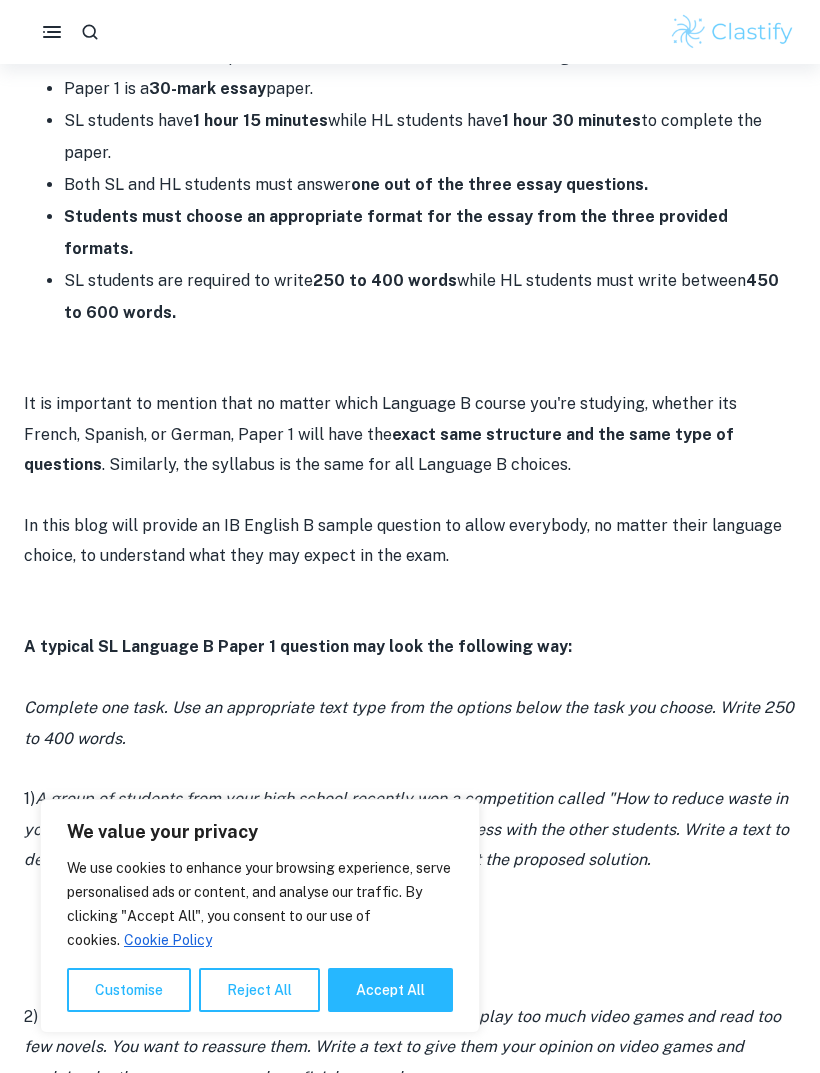 click on "It is important to mention that no matter which Language B course you're studying, whether its French, Spanish, or German, Paper 1 will have the  exact same structure and the same type of questions . Similarly, the syllabus is the same for all Language B choices." at bounding box center [410, 434] 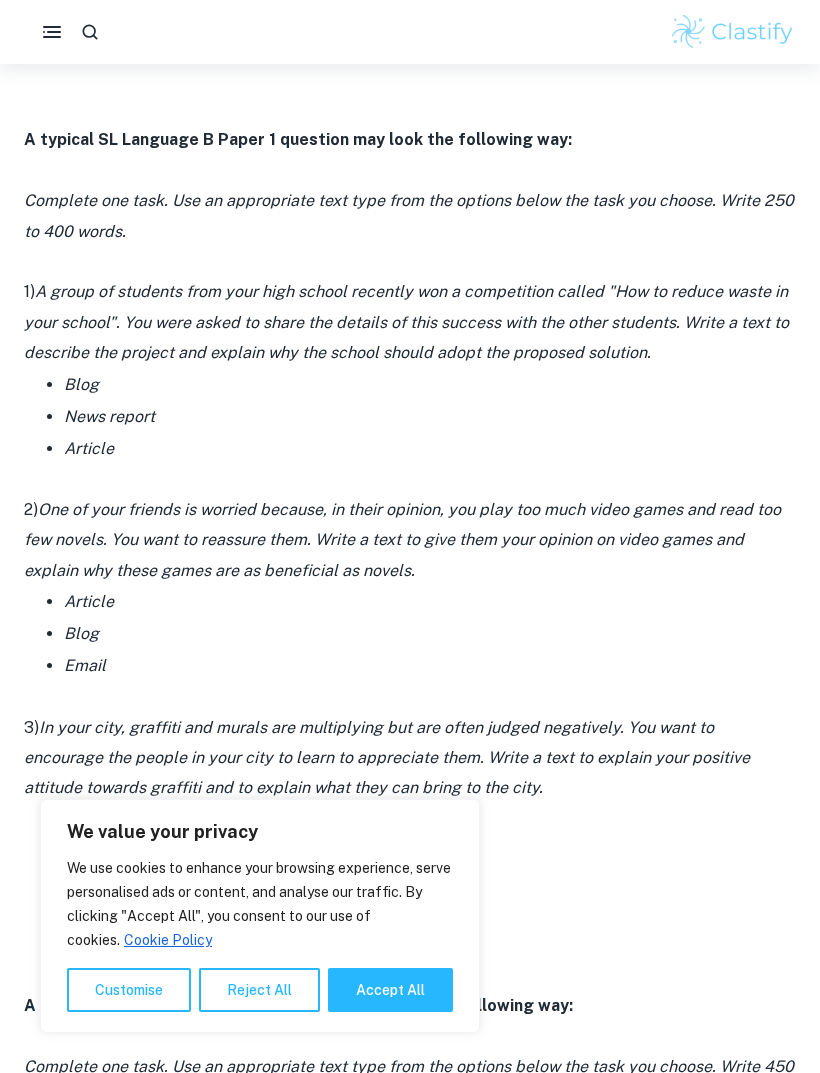 scroll, scrollTop: 1470, scrollLeft: 0, axis: vertical 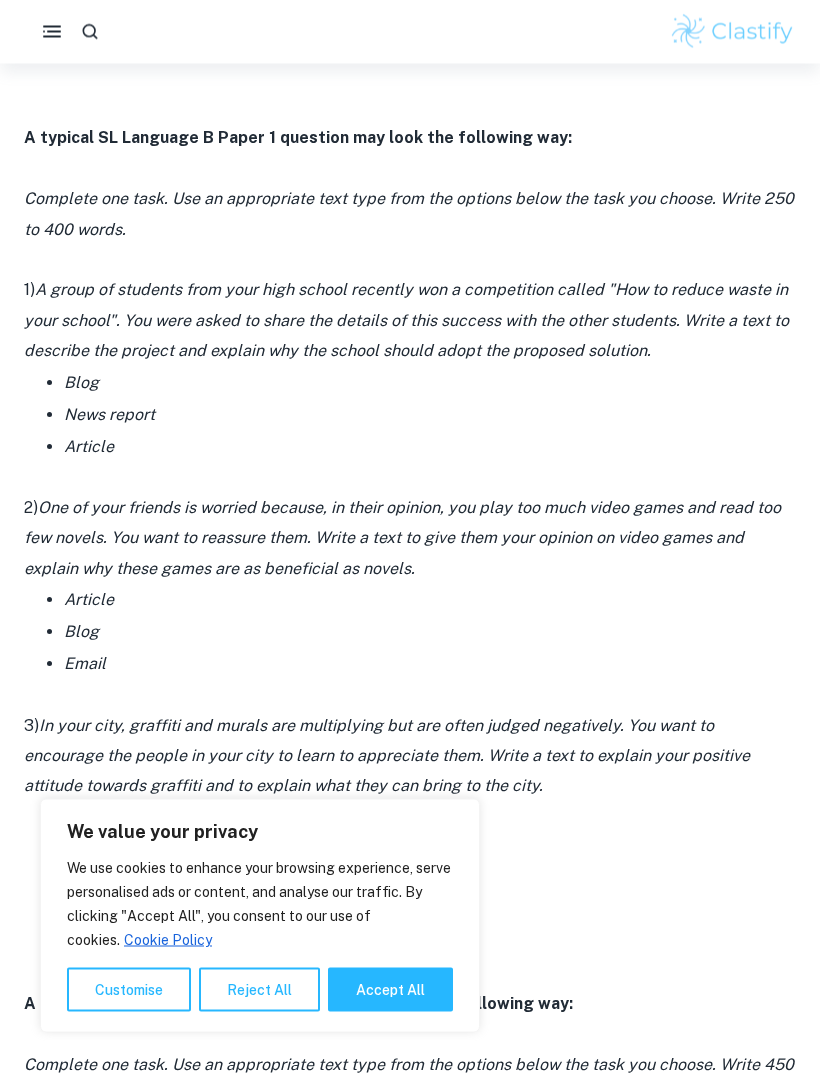 click on "Article" at bounding box center (430, 448) 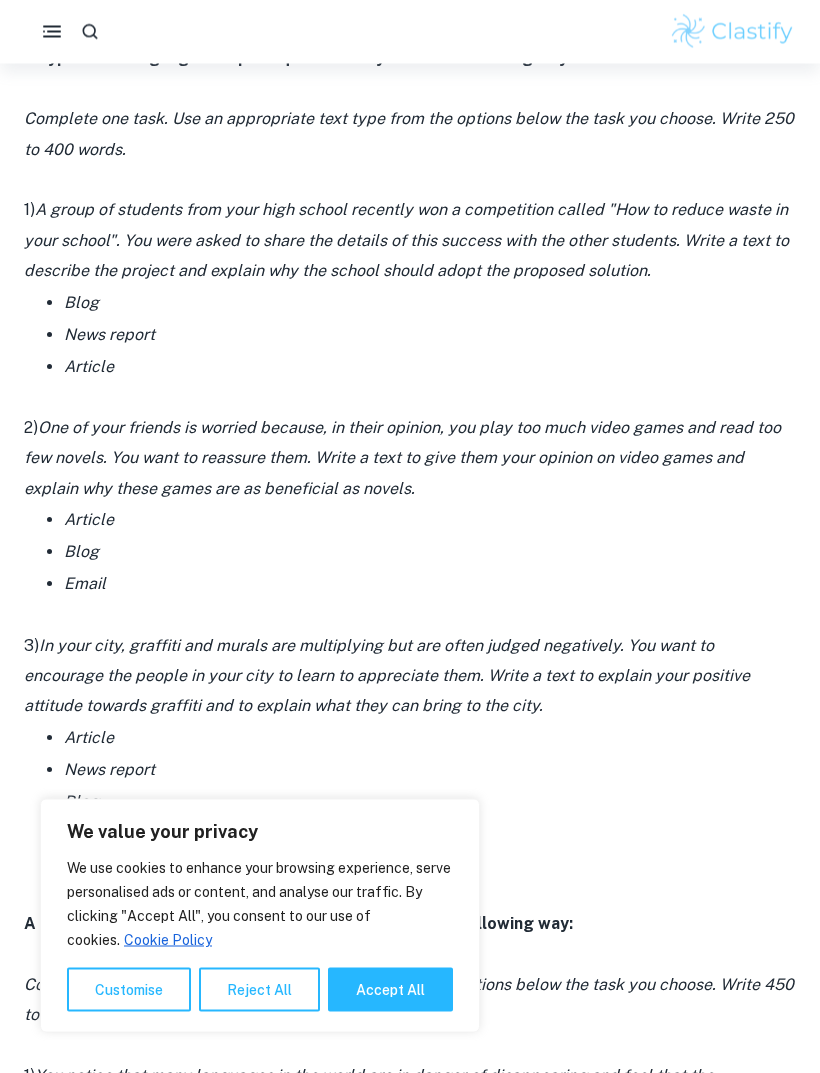 scroll, scrollTop: 1553, scrollLeft: 0, axis: vertical 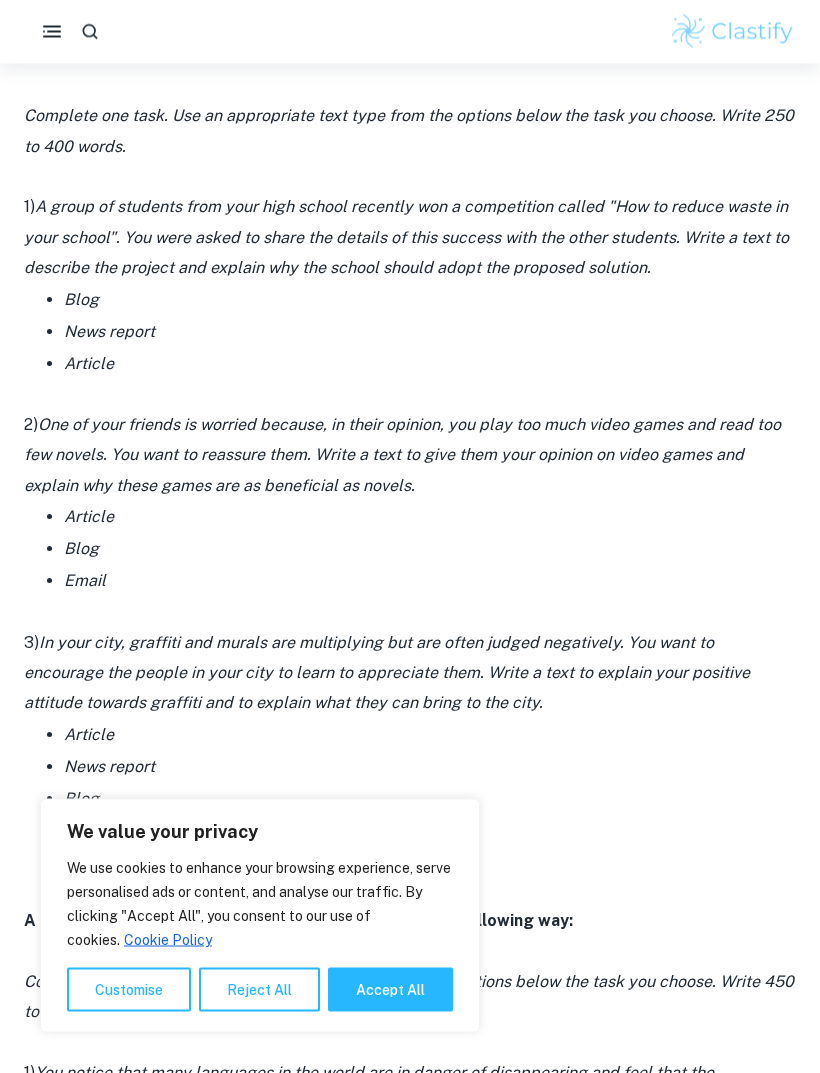 click on "A group of students from your high school recently won a competition called "How to reduce waste in your school". You were asked to share the details of this success with the other students. Write a text to describe the project and explain why the school should adopt the proposed solution." at bounding box center [406, 238] 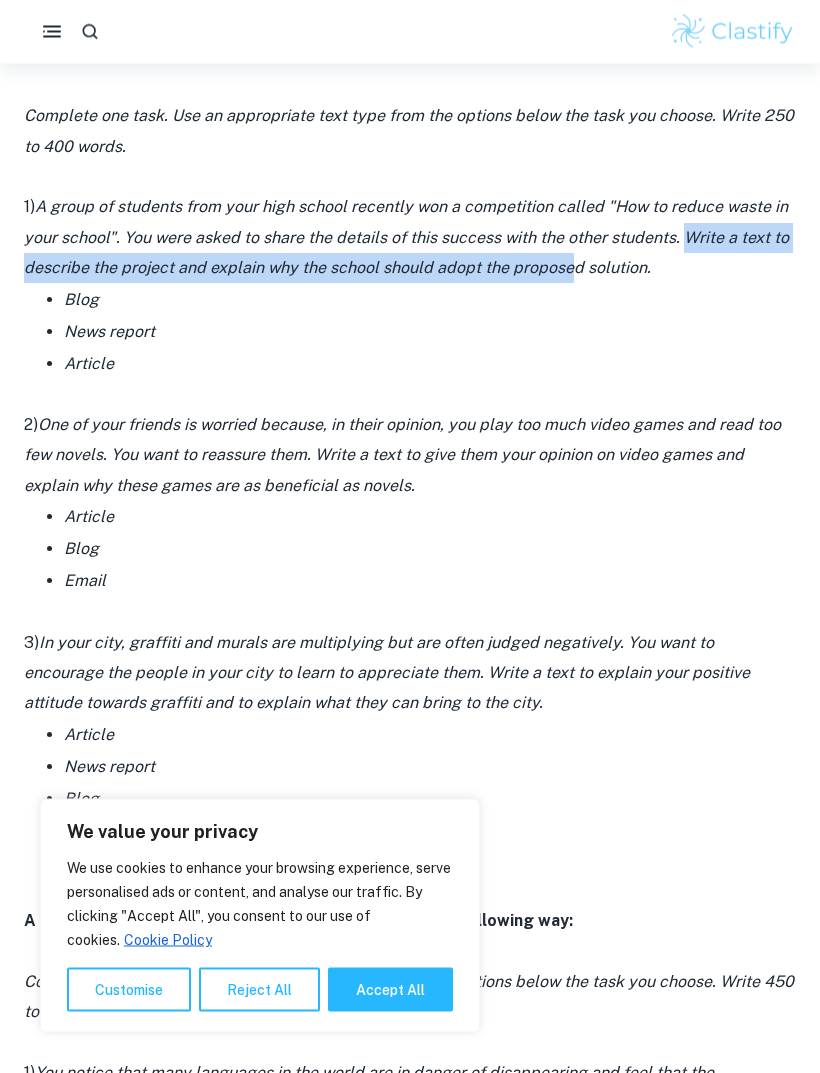 click on "1)  A group of students from your high school recently won a competition called "How to reduce waste in your school". You were asked to share the details of this success with the other students. Write a text to describe the project and explain why the school should adopt the proposed solution." at bounding box center (410, 238) 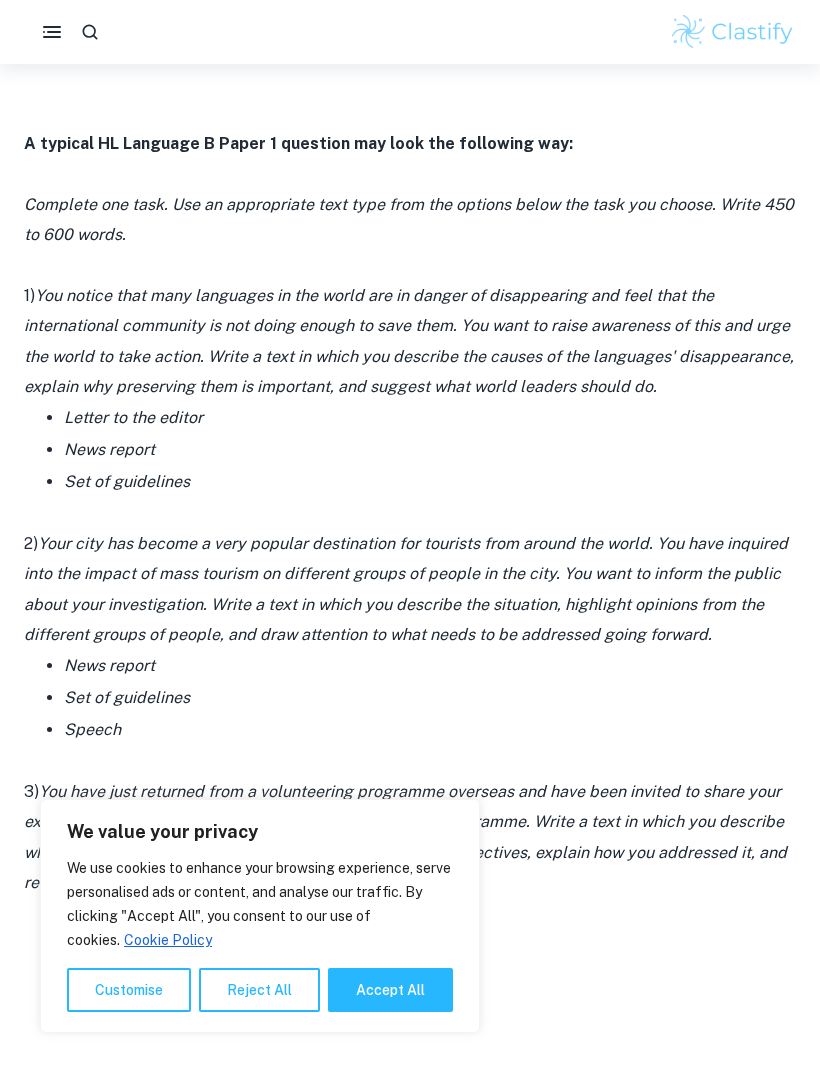 scroll, scrollTop: 2328, scrollLeft: 0, axis: vertical 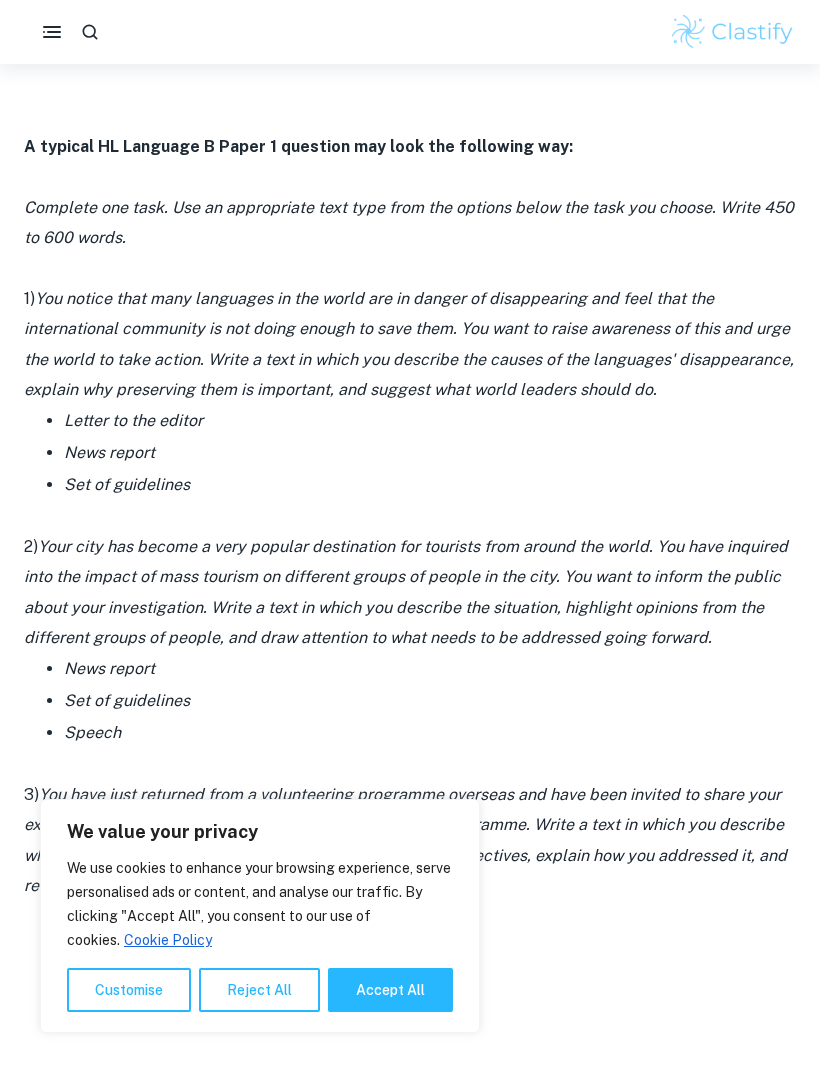 click on "You notice that many languages in the world are in danger of disappearing and feel that the international community is not doing enough to save them. You want to raise awareness of this and urge the world to take action. Write a text in which you describe the causes of the languages' disappearance, explain why preserving them is important, and suggest what world leaders should do." at bounding box center [409, 344] 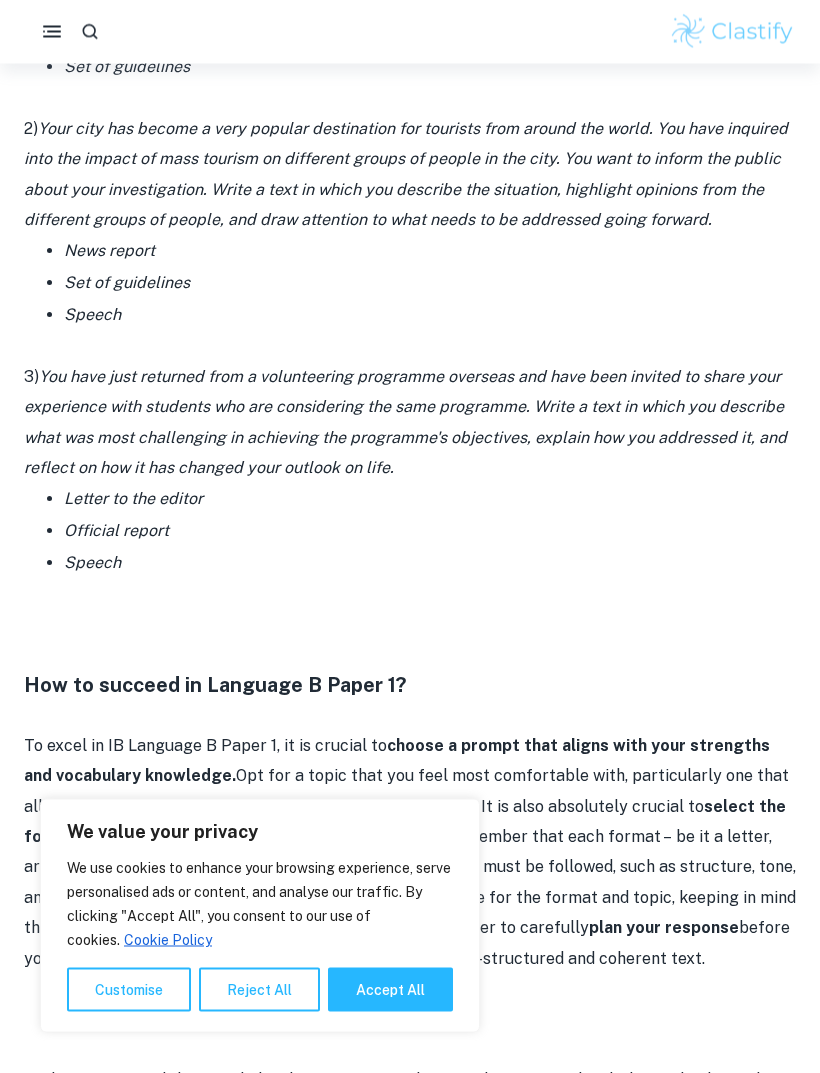 scroll, scrollTop: 2746, scrollLeft: 0, axis: vertical 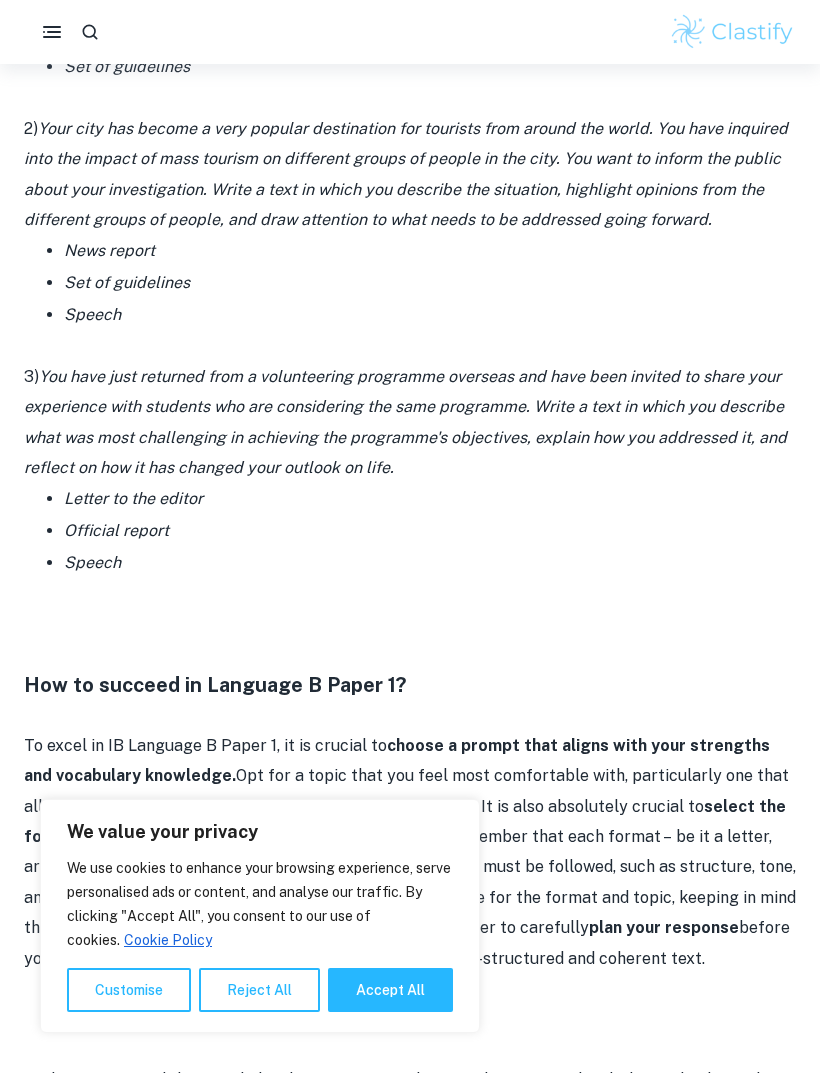 click on "Your city has become a very popular destination for tourists from around the world. You have inquired into the impact of mass tourism on different groups of people in the city. You want to inform the public about your investigation. Write a text in which you describe the situation, highlight opinions from the different groups of people, and draw attention to what needs to be addressed going forward." at bounding box center (406, 174) 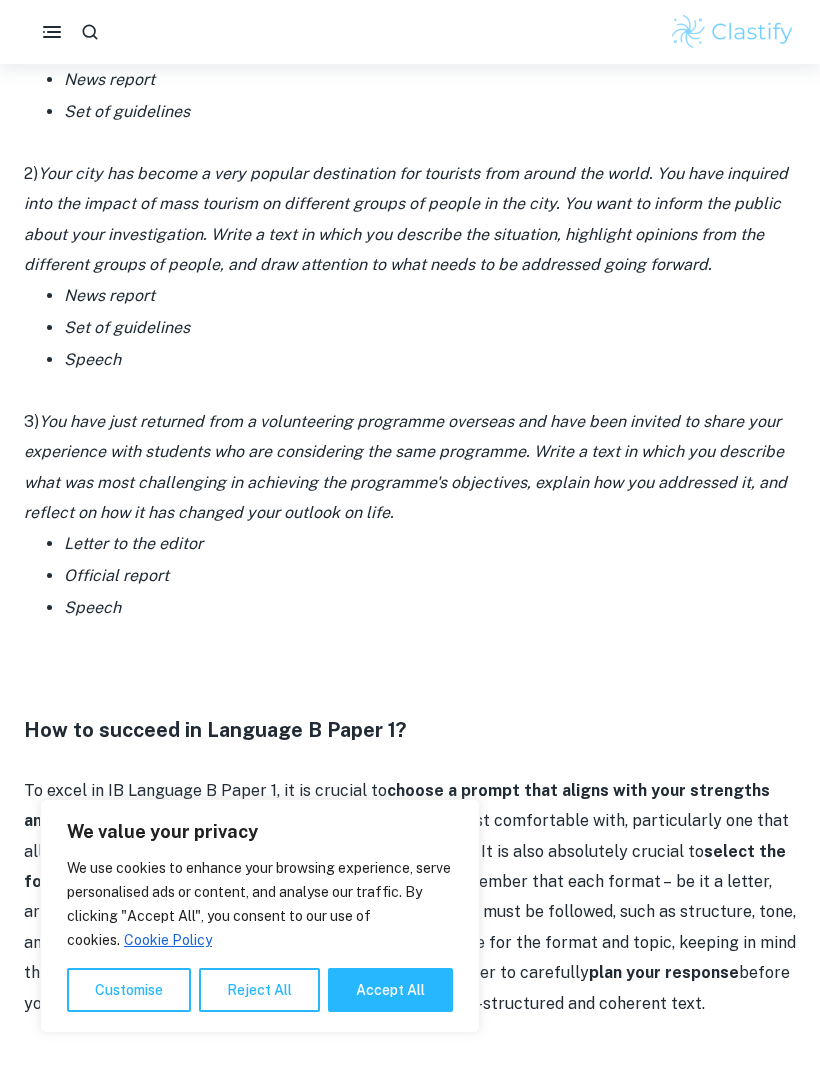 scroll, scrollTop: 2688, scrollLeft: 0, axis: vertical 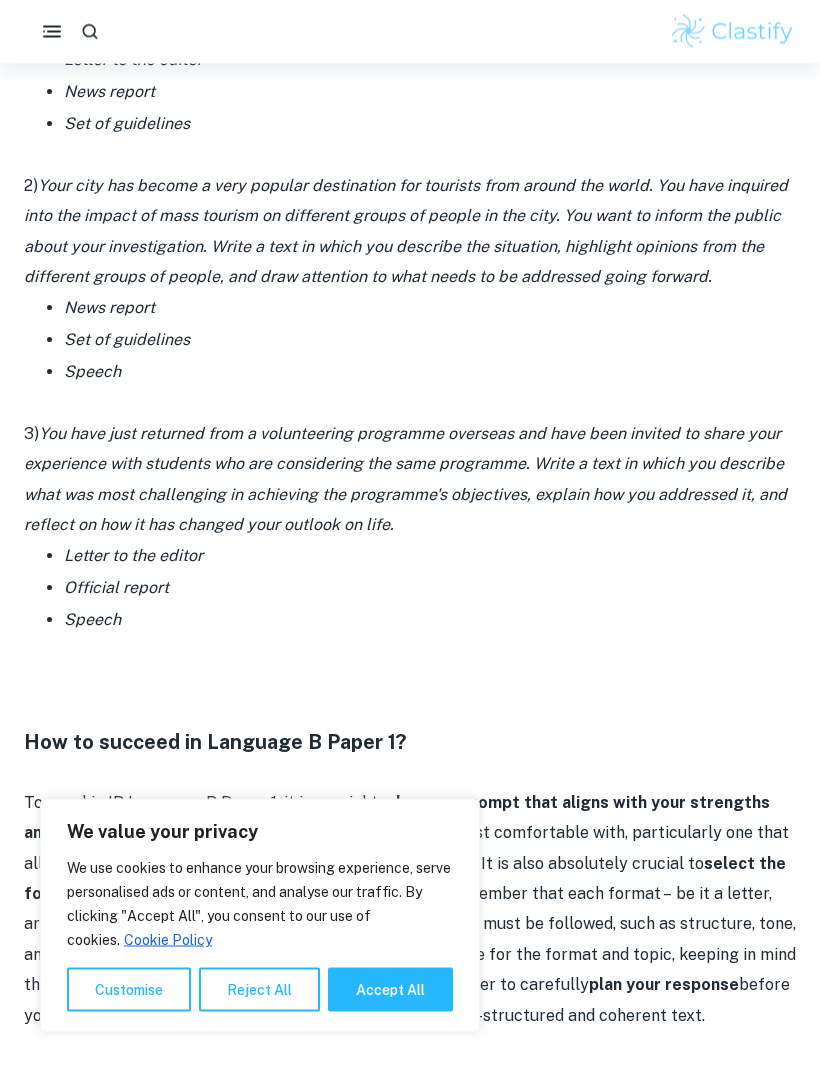 click on "Your city has become a very popular destination for tourists from around the world. You have inquired into the impact of mass tourism on different groups of people in the city. You want to inform the public about your investigation. Write a text in which you describe the situation, highlight opinions from the different groups of people, and draw attention to what needs to be addressed going forward." at bounding box center [406, 232] 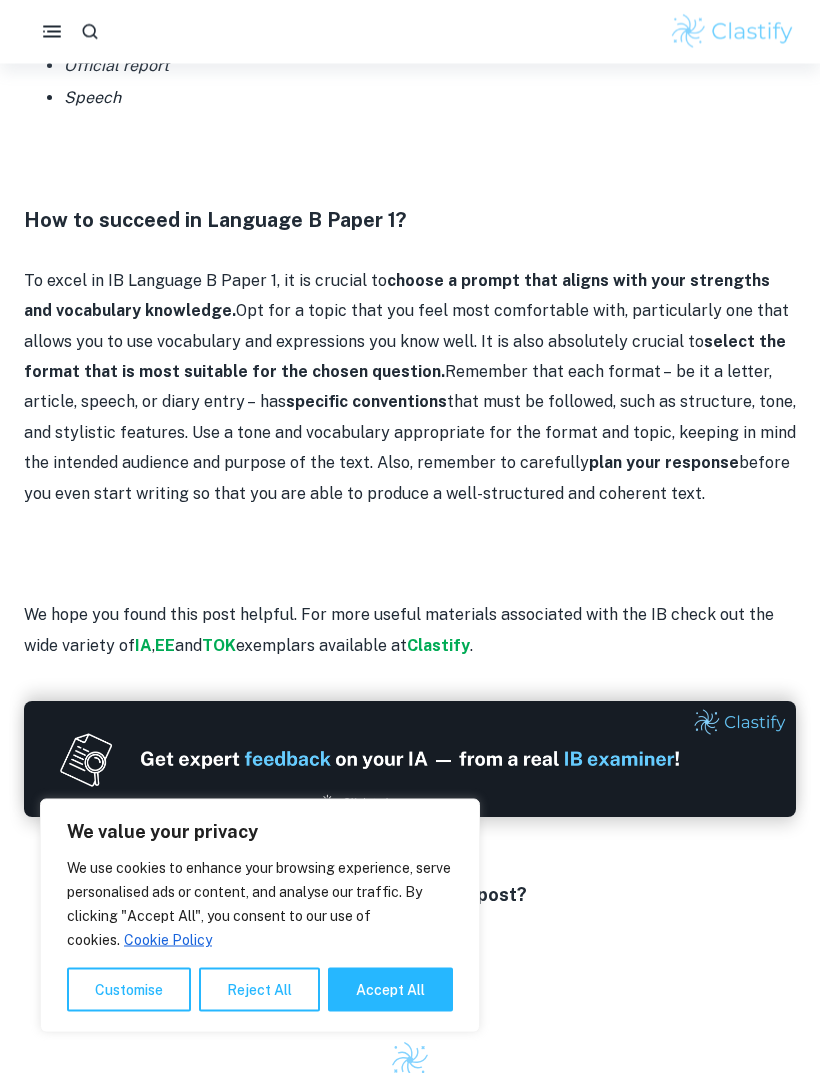 scroll, scrollTop: 3212, scrollLeft: 0, axis: vertical 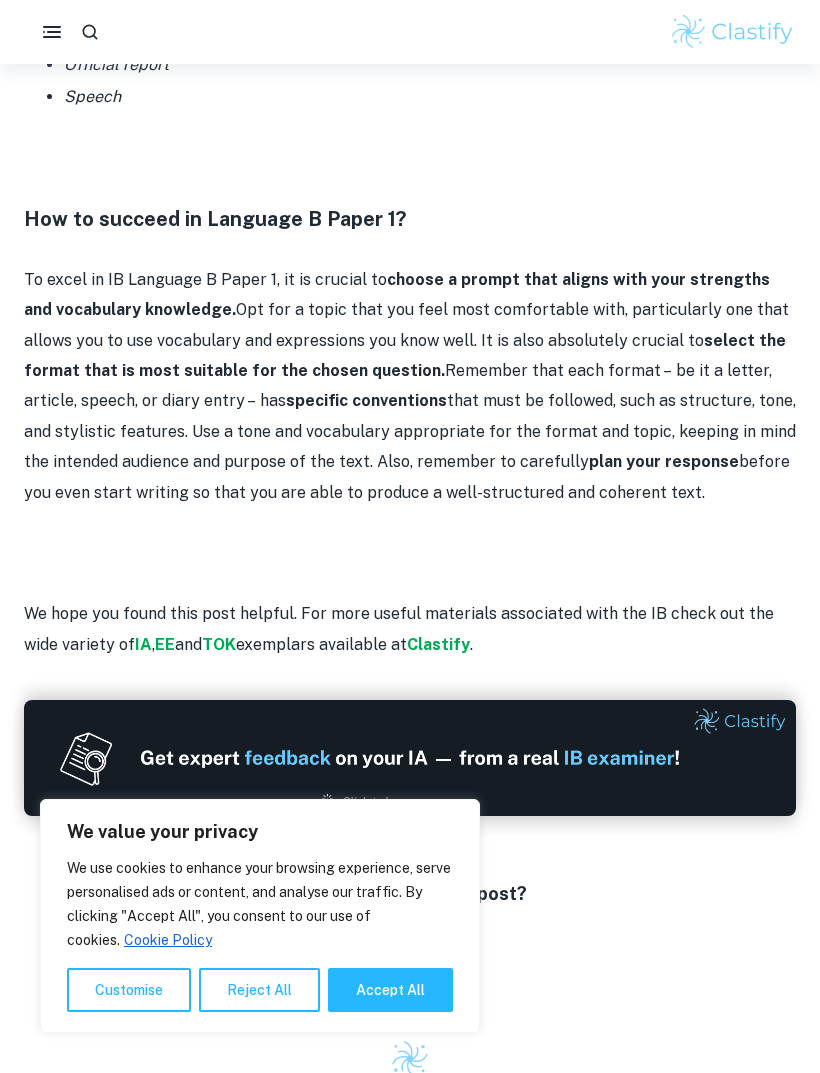 click on "How did you like this post? Very Dissatisfied Neutral Very Satisfied Empty" at bounding box center [410, 919] 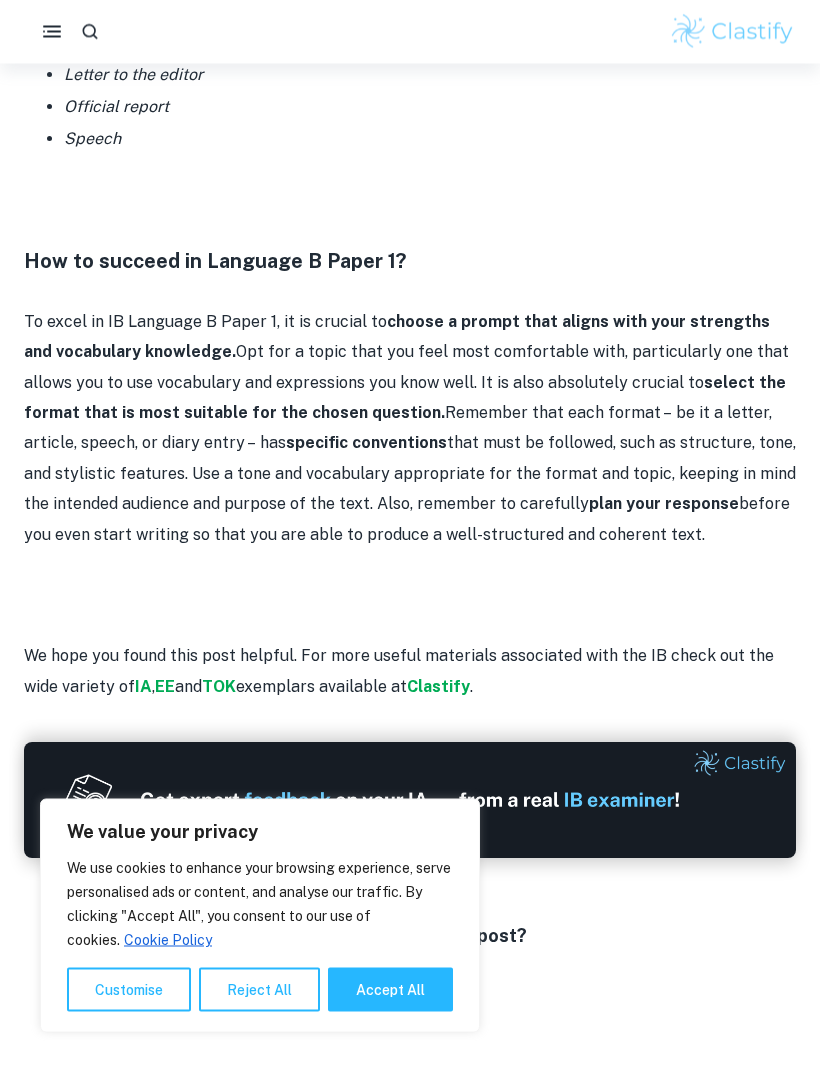 scroll, scrollTop: 3170, scrollLeft: 0, axis: vertical 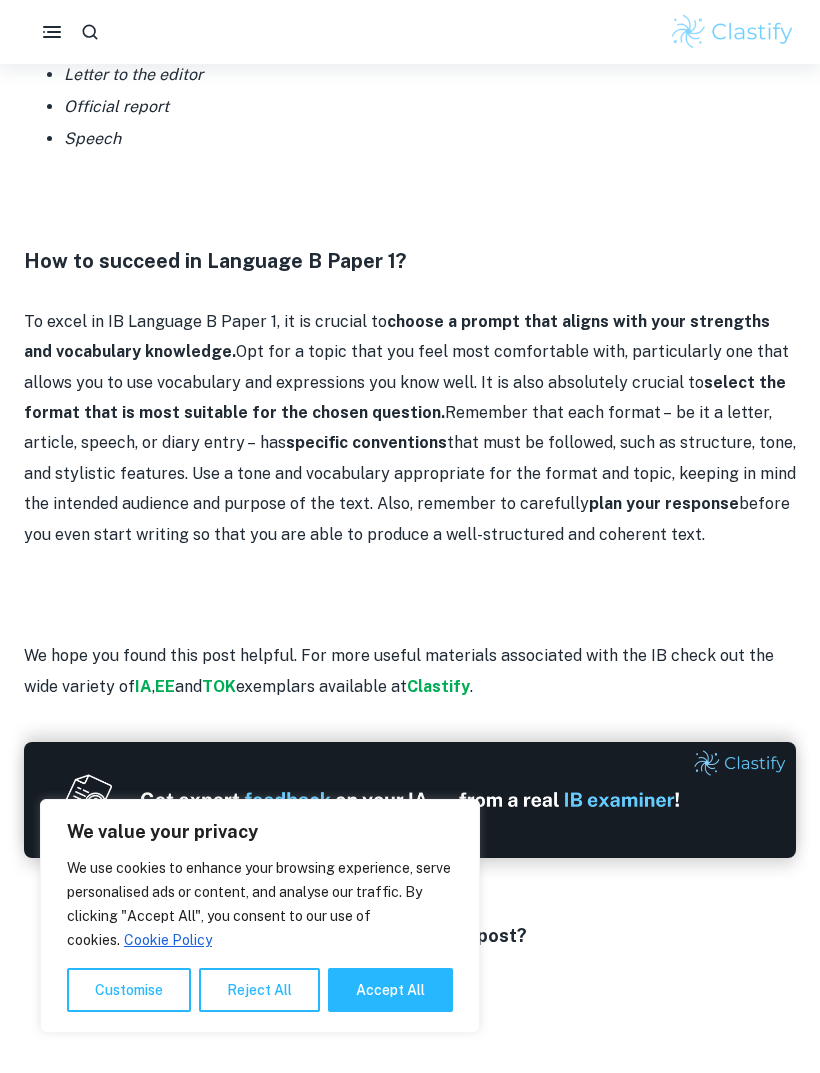 click at bounding box center (410, 800) 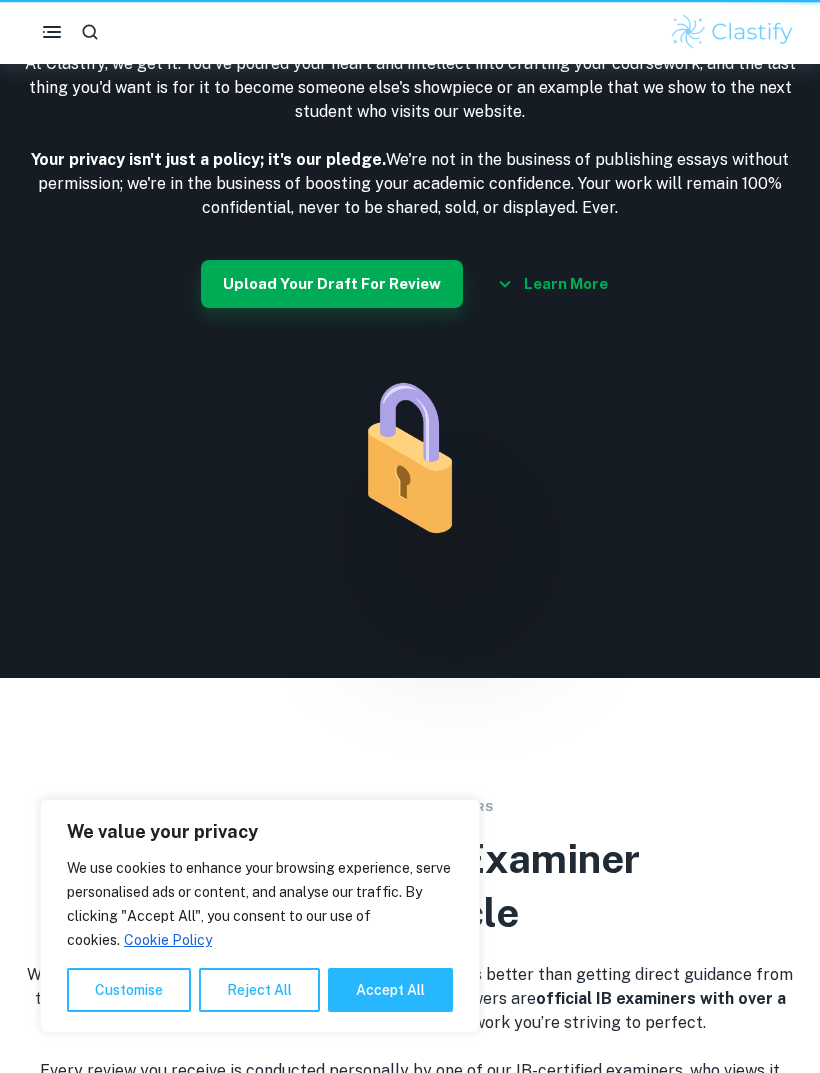 scroll, scrollTop: 0, scrollLeft: 0, axis: both 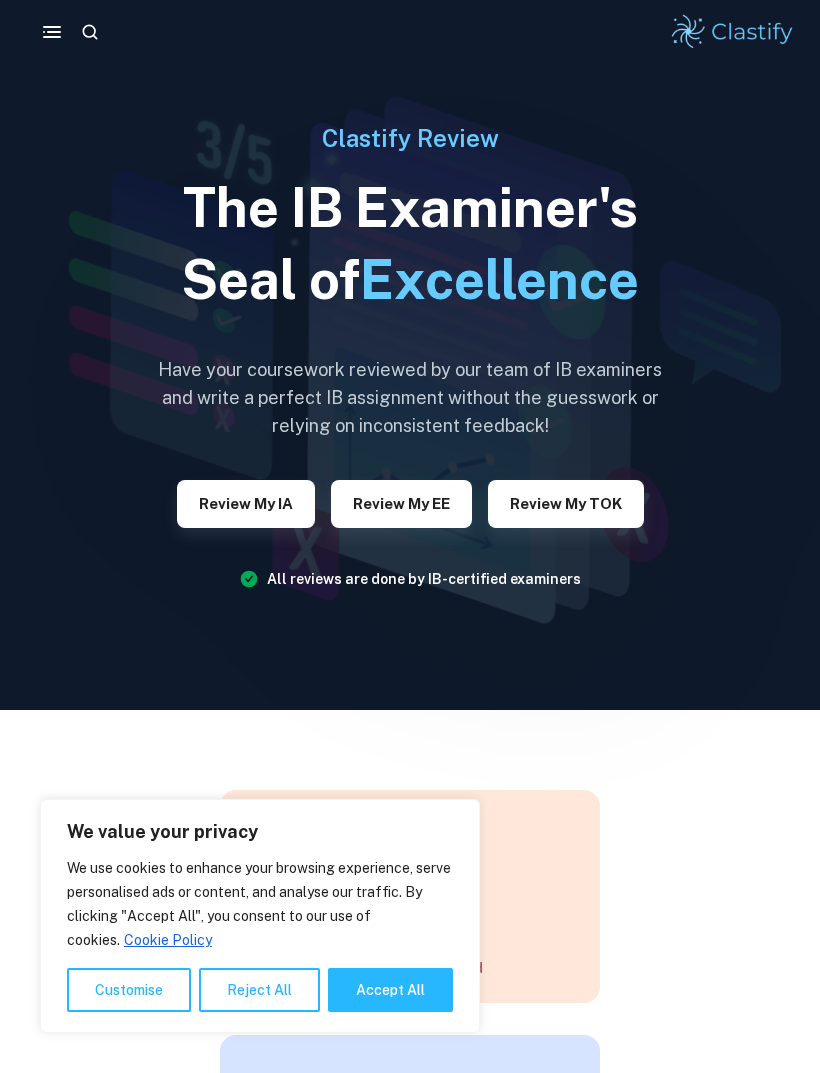 click at bounding box center [410, 355] 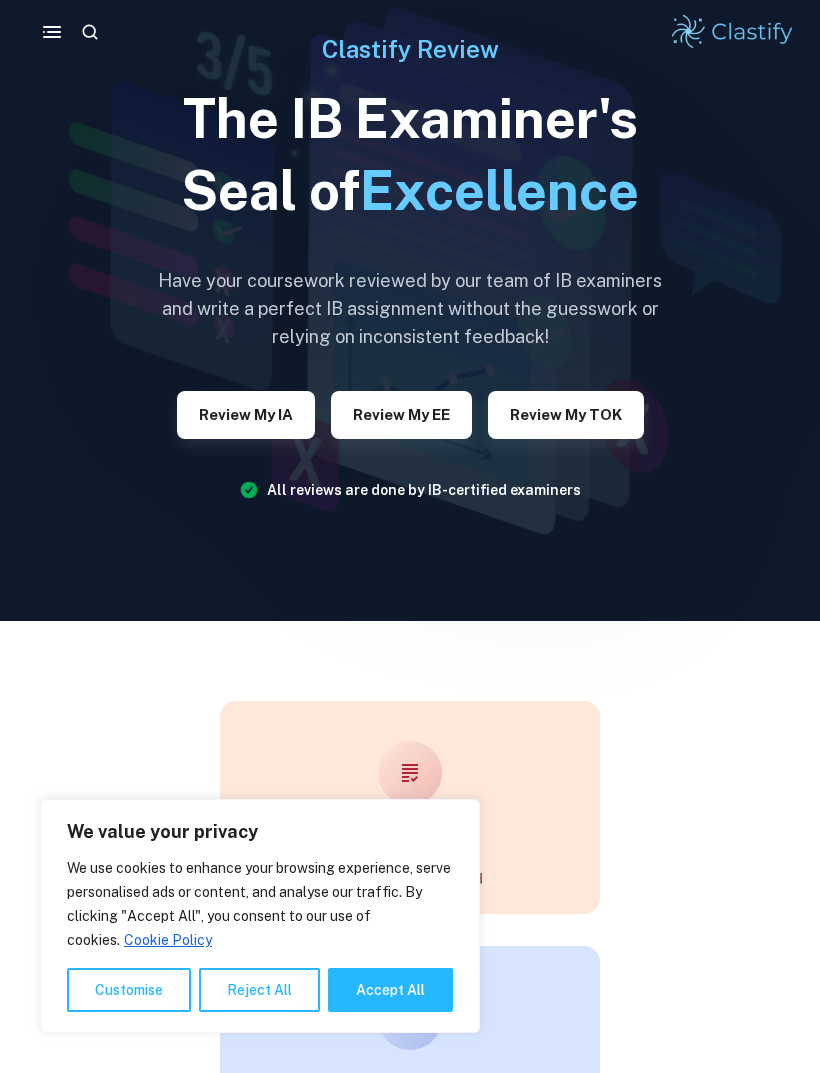 scroll, scrollTop: 138, scrollLeft: 0, axis: vertical 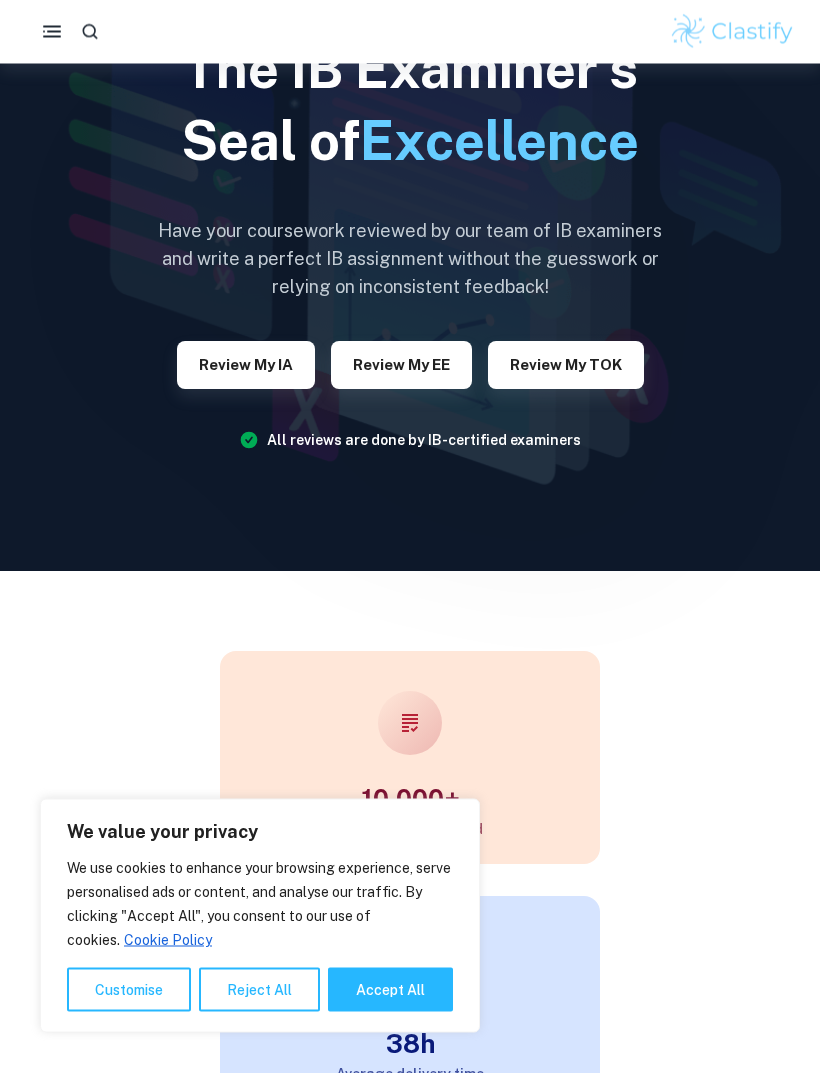 click on "38h Average delivery time" at bounding box center [394, 987] 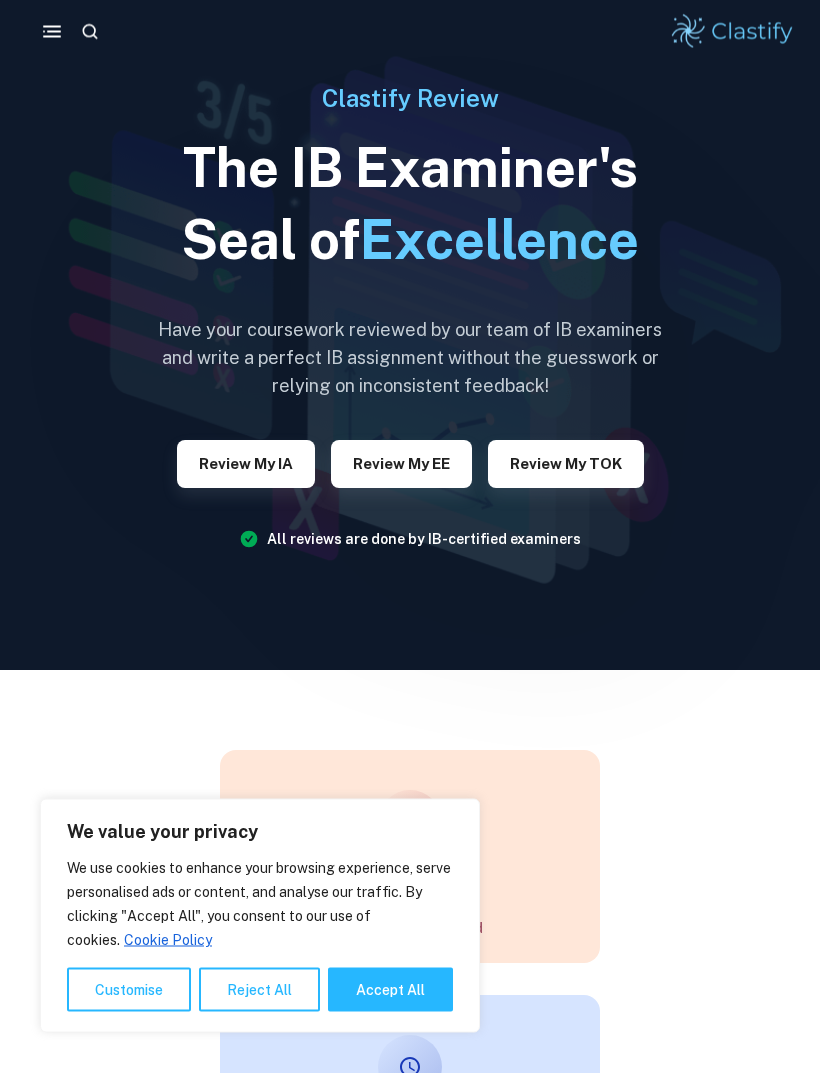 scroll, scrollTop: 0, scrollLeft: 0, axis: both 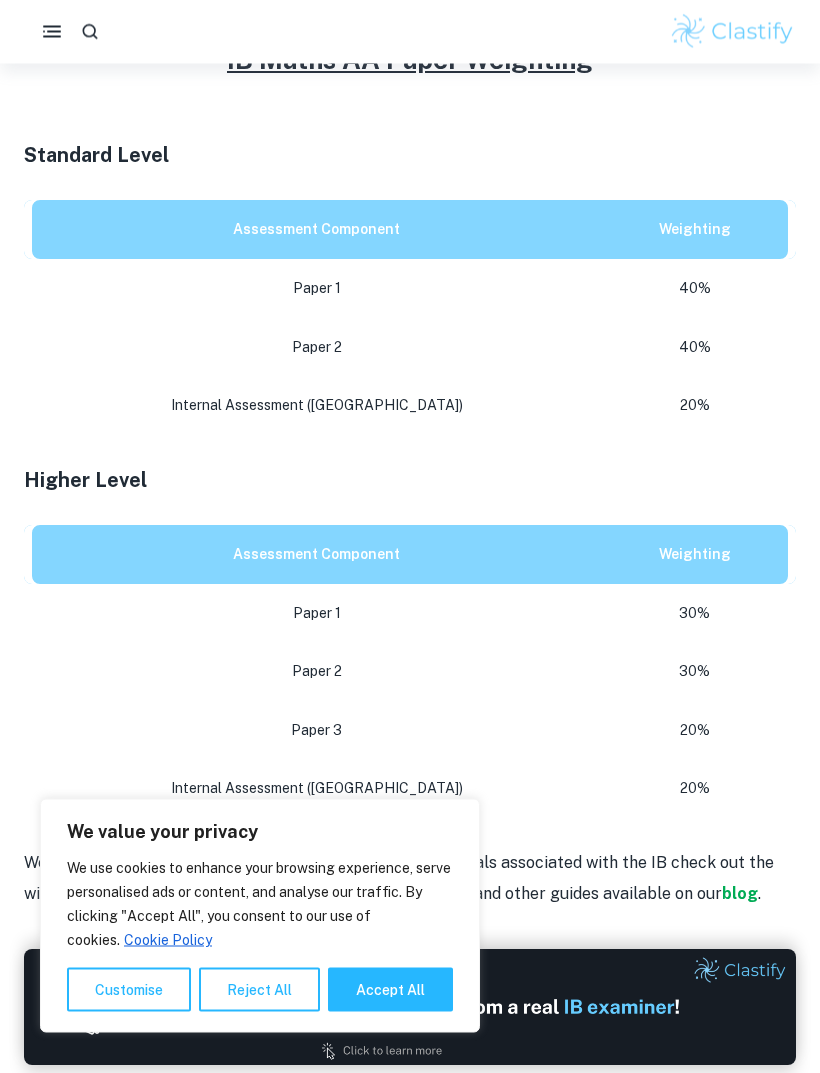 click on "Accept All" at bounding box center [390, 990] 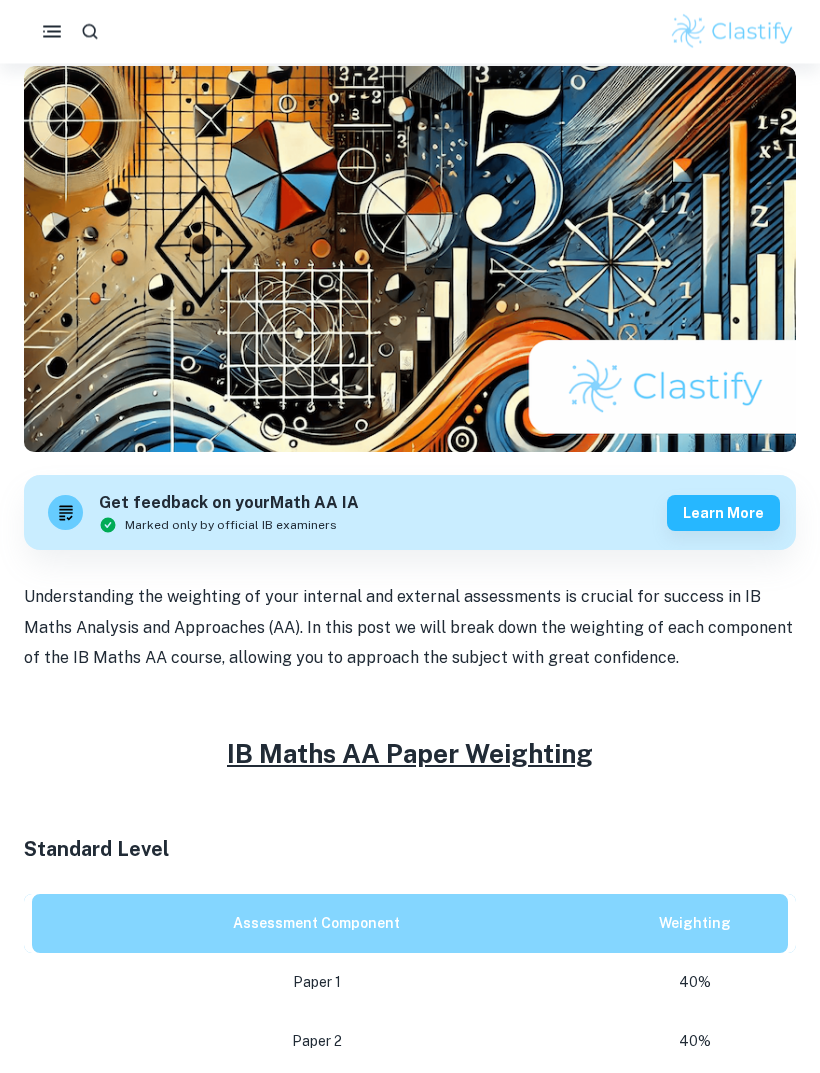 scroll, scrollTop: 0, scrollLeft: 0, axis: both 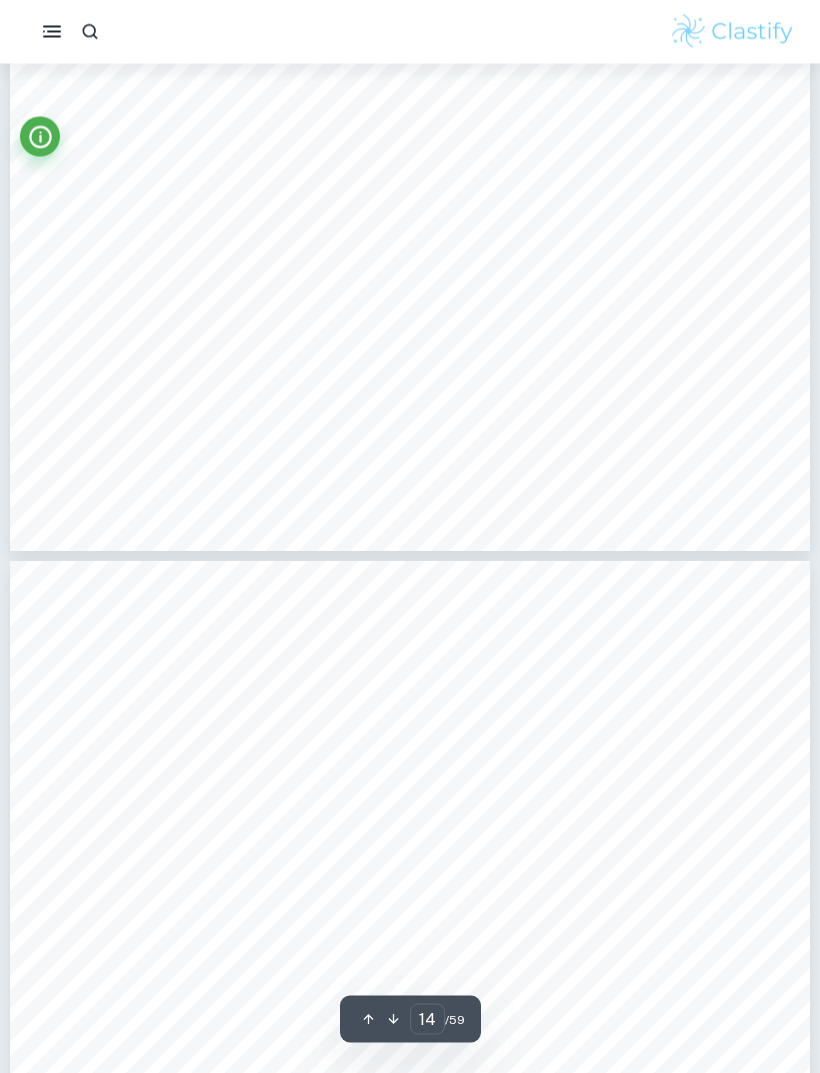 type on "13" 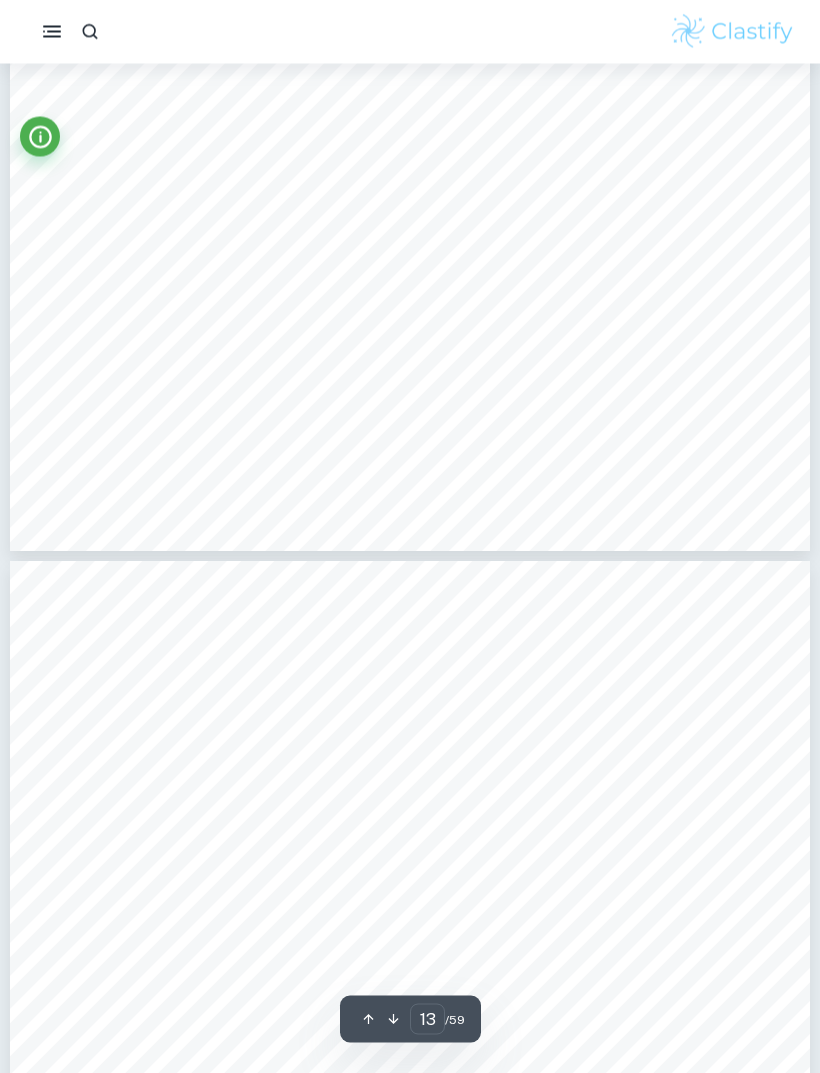 scroll, scrollTop: 14573, scrollLeft: 0, axis: vertical 